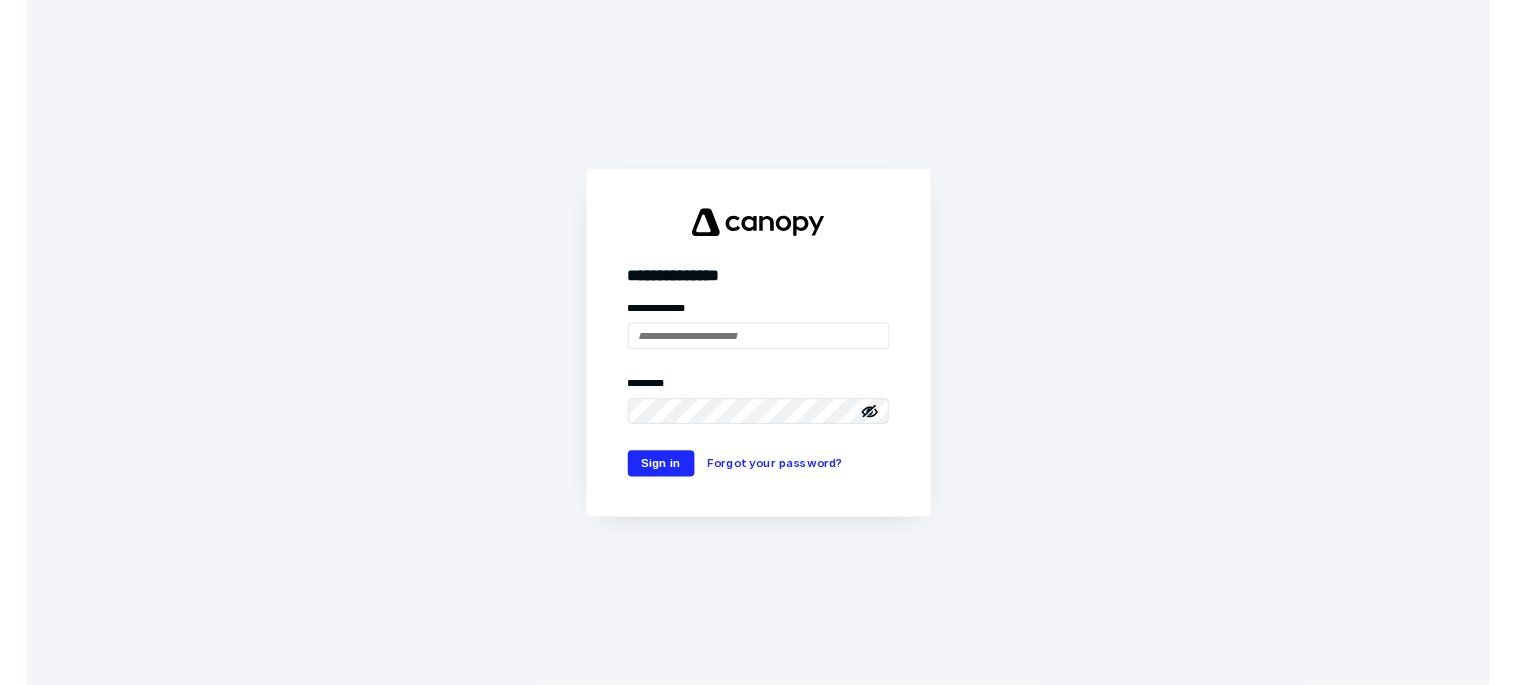 scroll, scrollTop: 0, scrollLeft: 0, axis: both 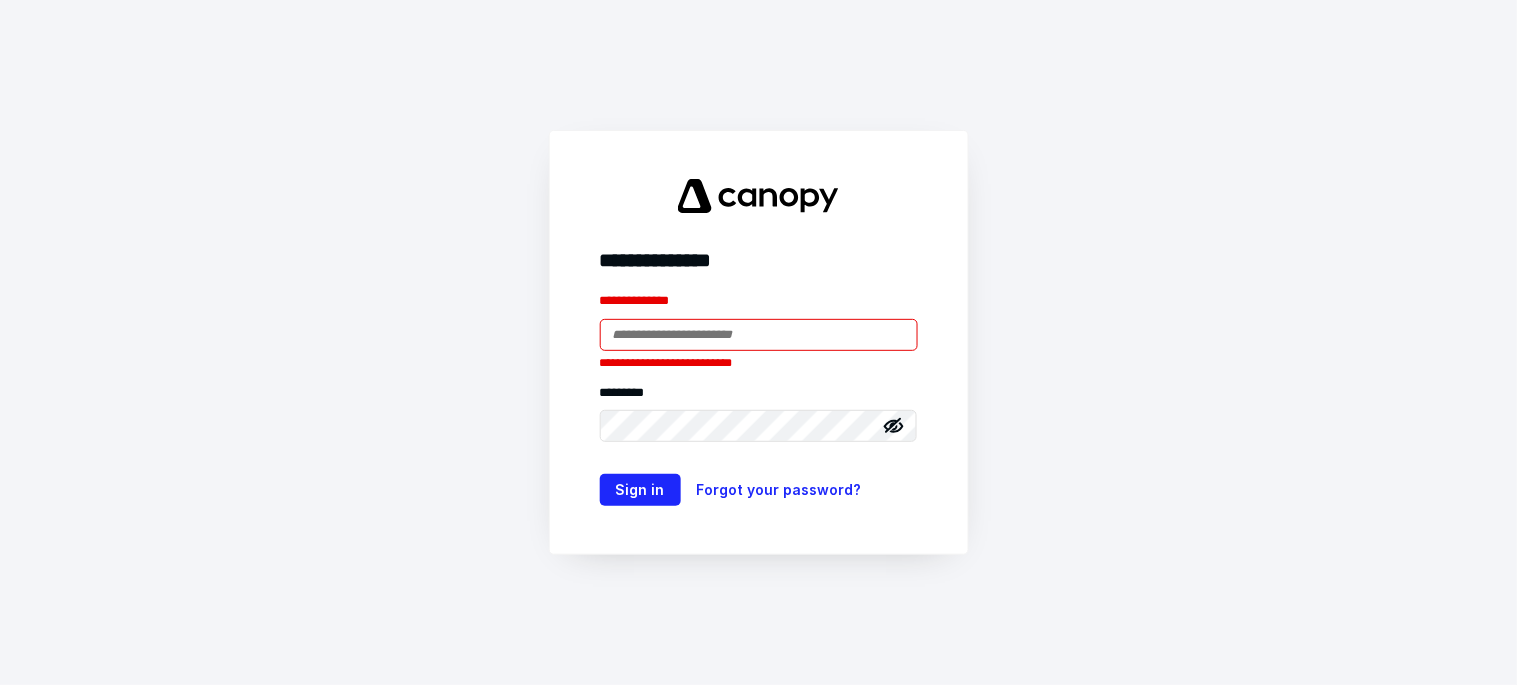 click at bounding box center [759, 335] 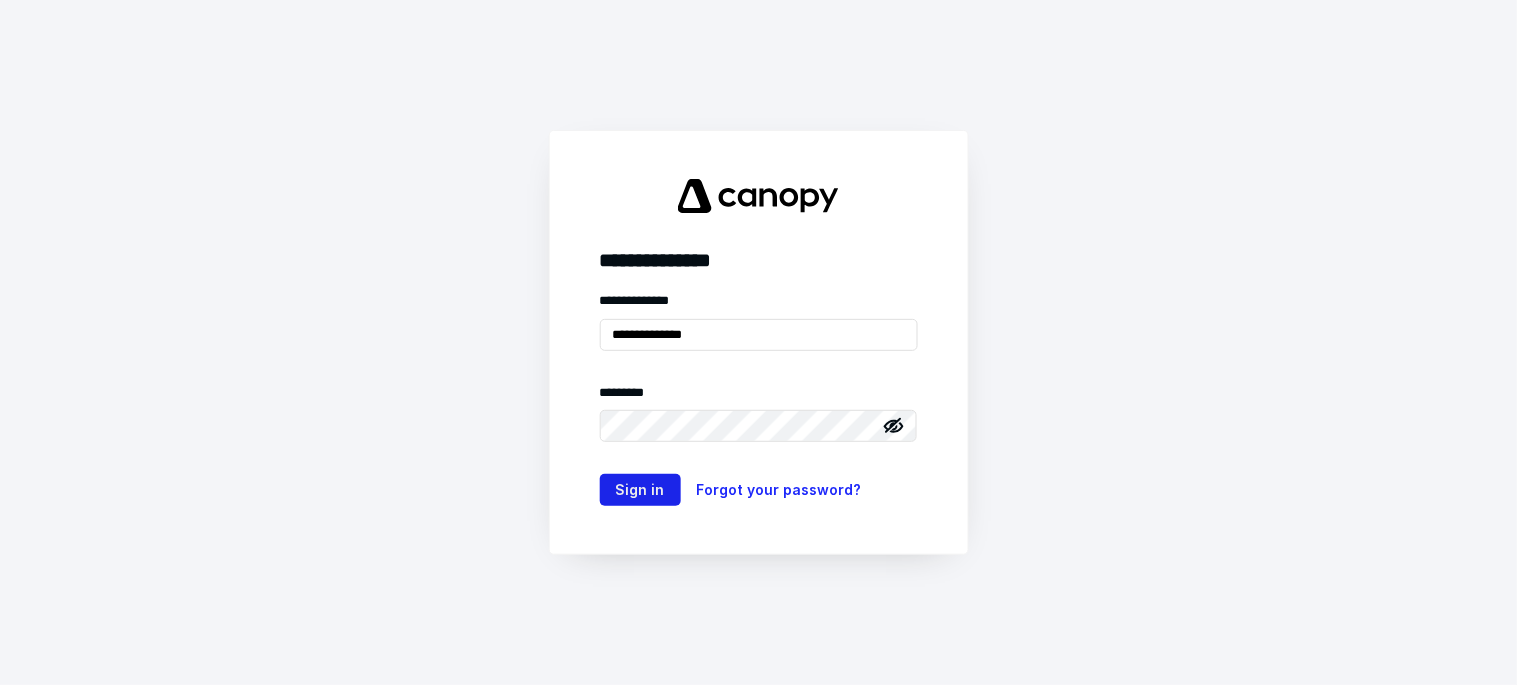 click on "Sign in" at bounding box center (640, 490) 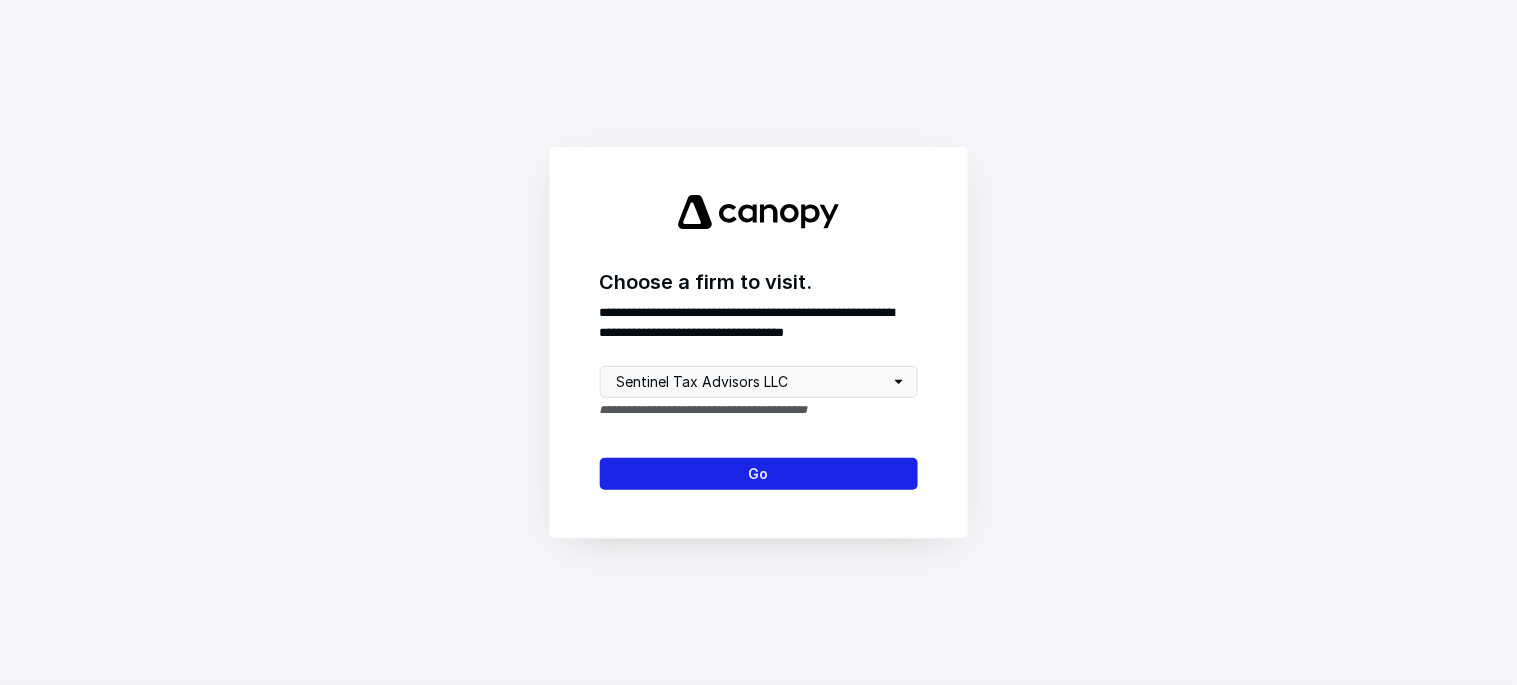 click on "Go" at bounding box center [759, 474] 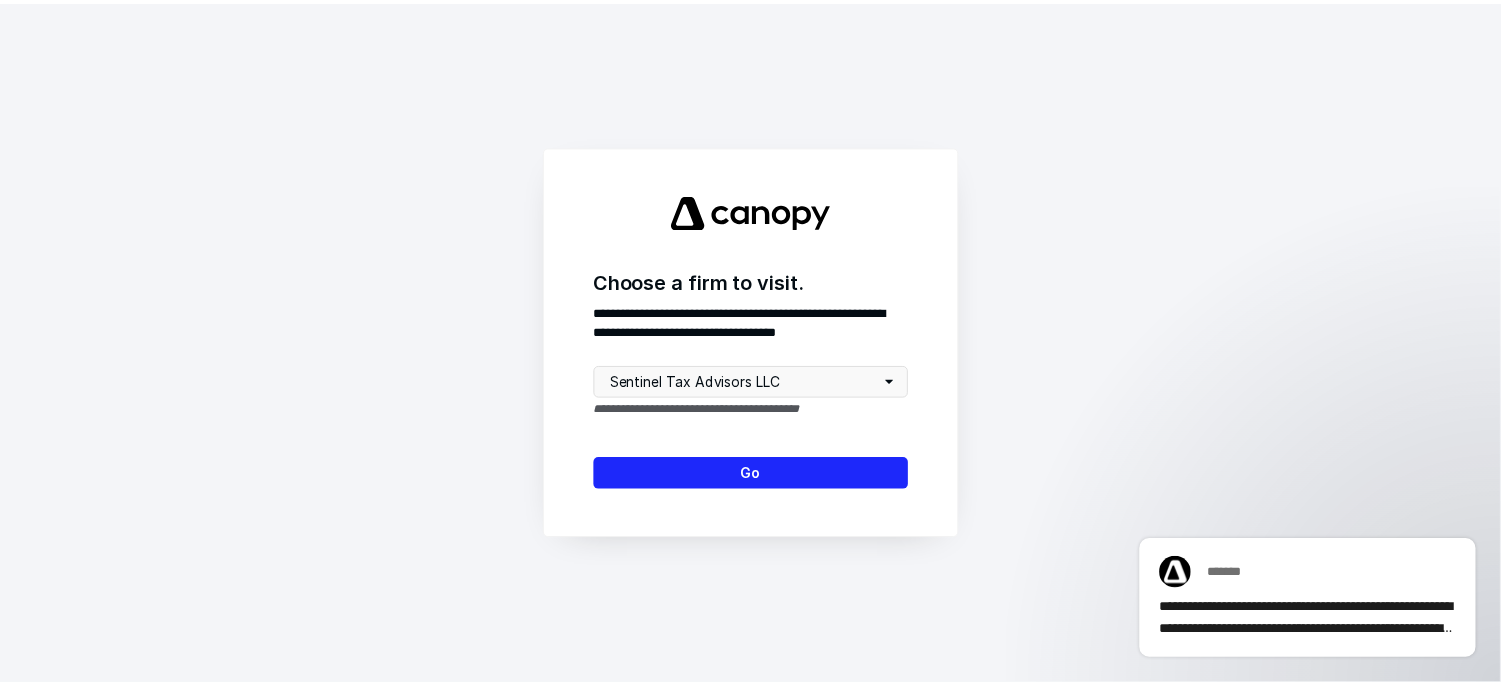 scroll, scrollTop: 0, scrollLeft: 0, axis: both 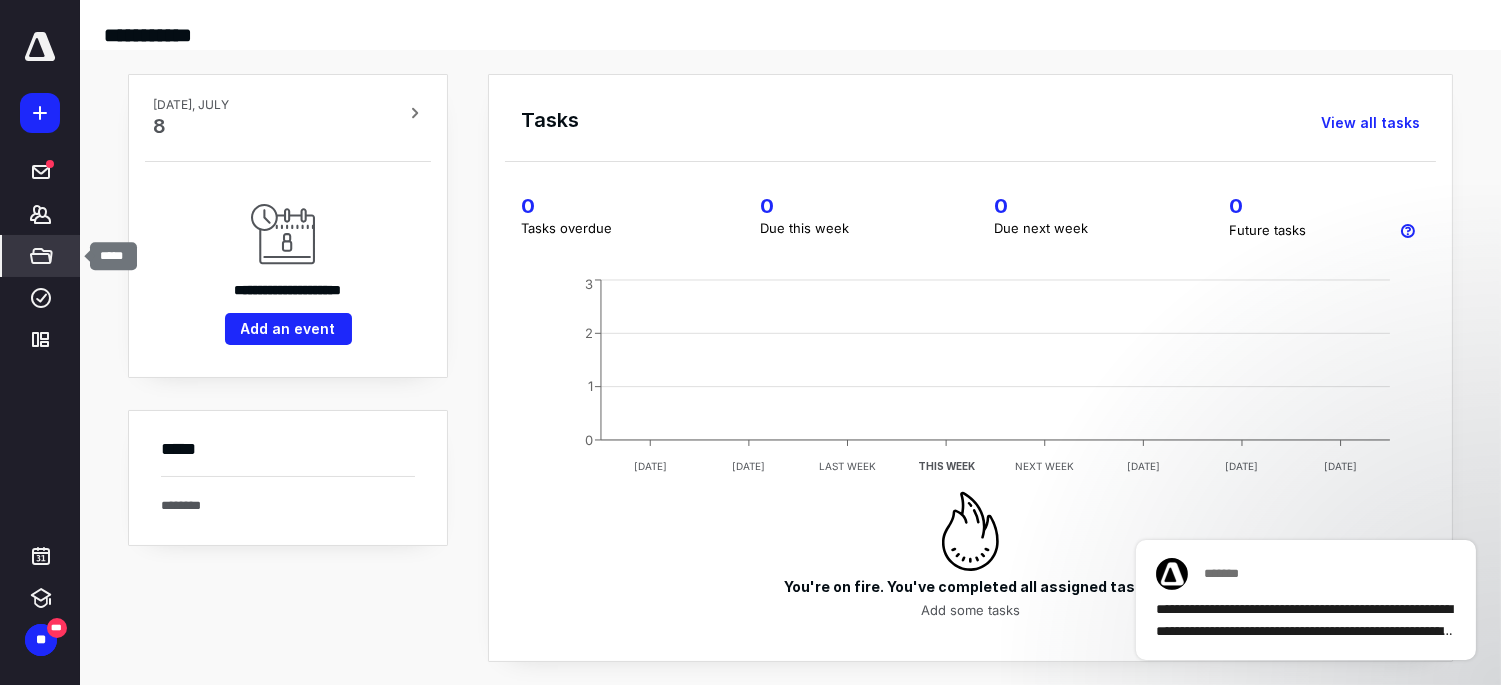 click 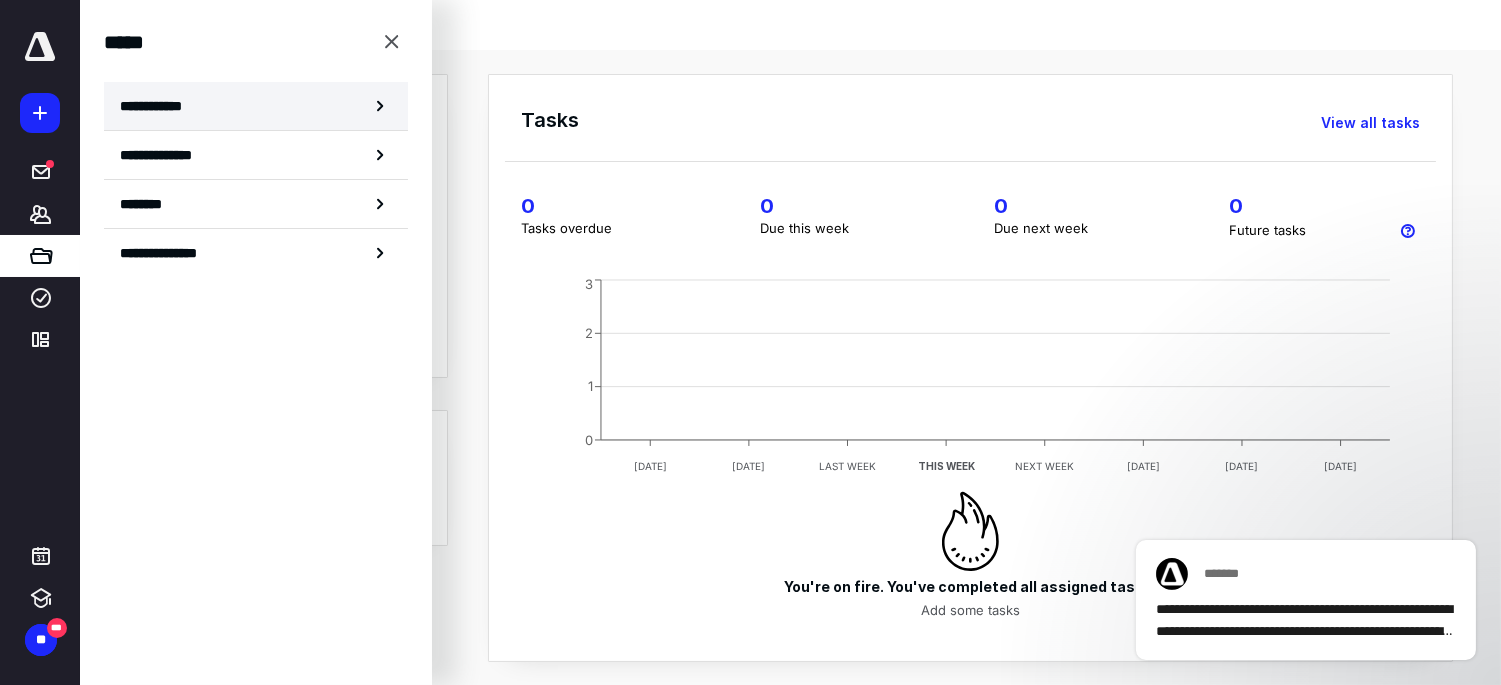 click on "**********" at bounding box center (256, 106) 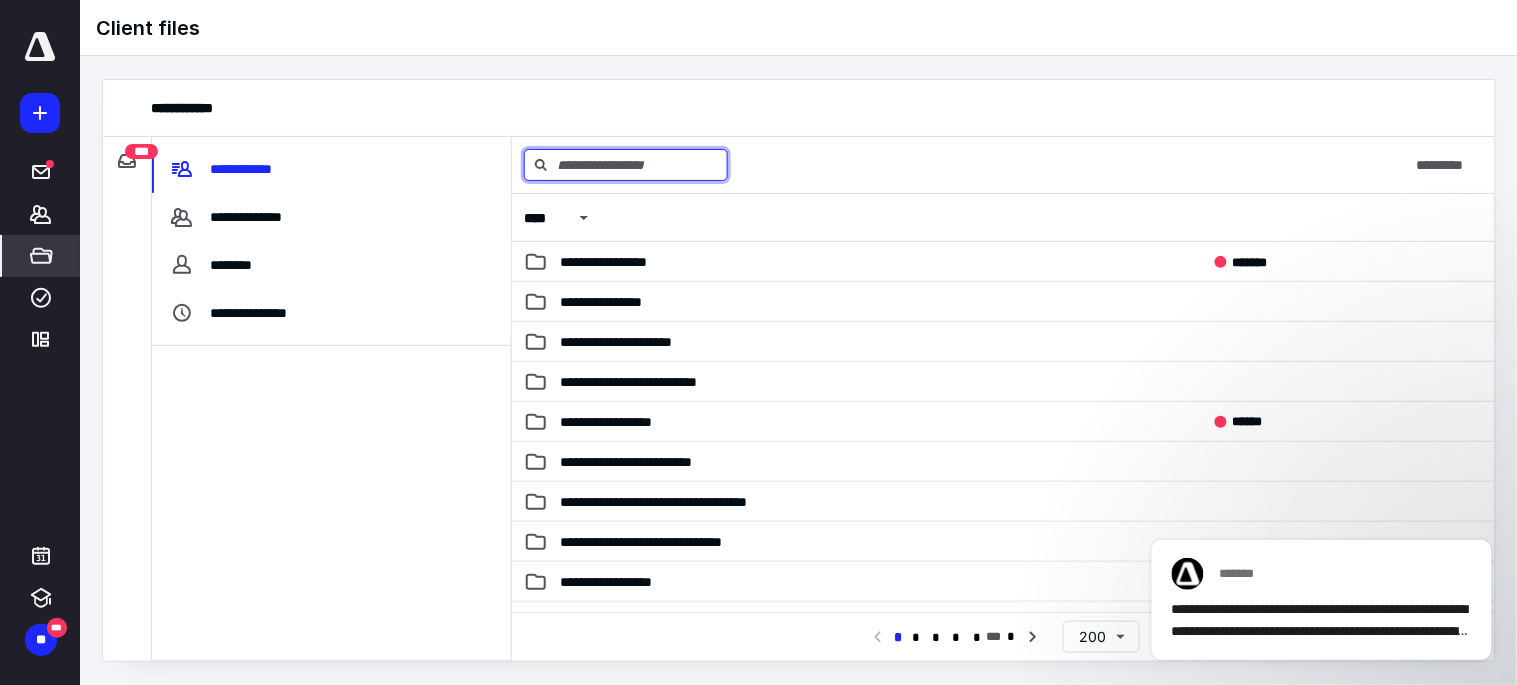 click at bounding box center [626, 165] 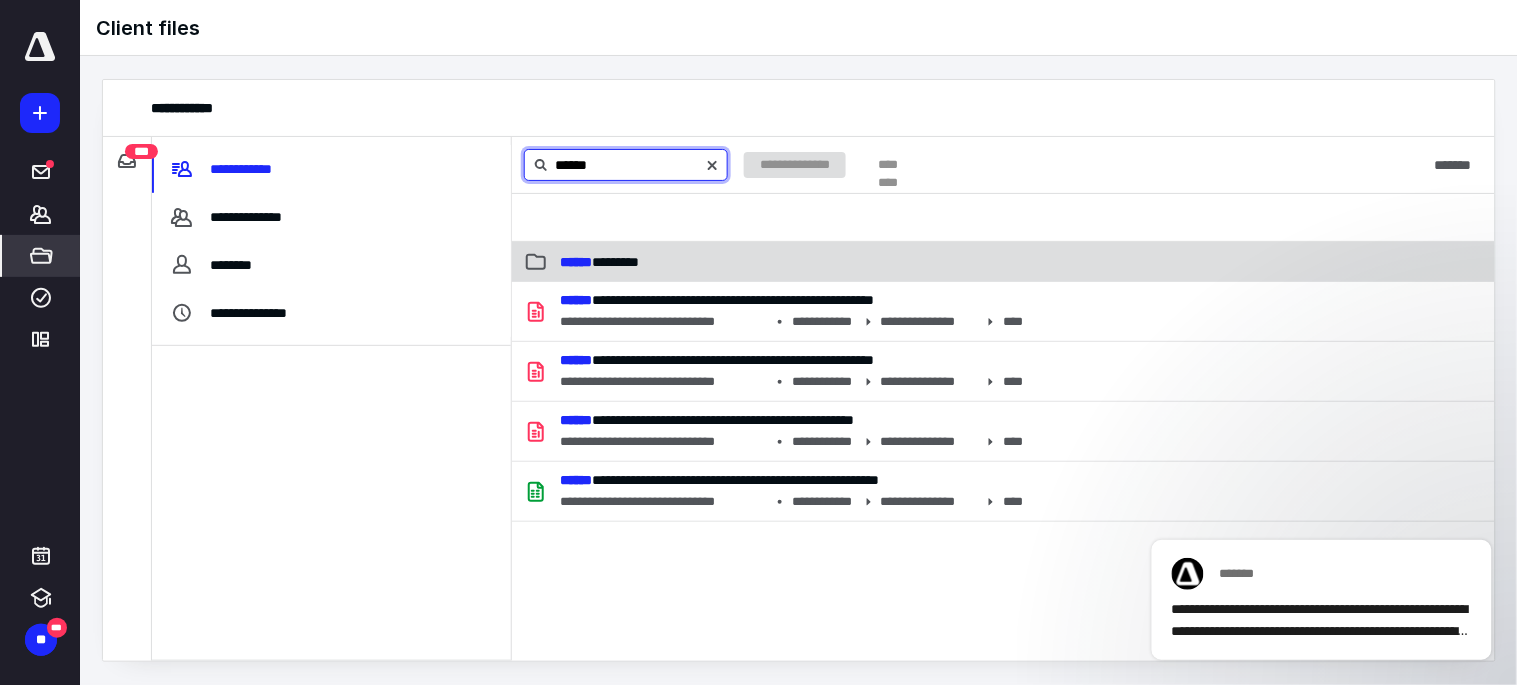 type on "******" 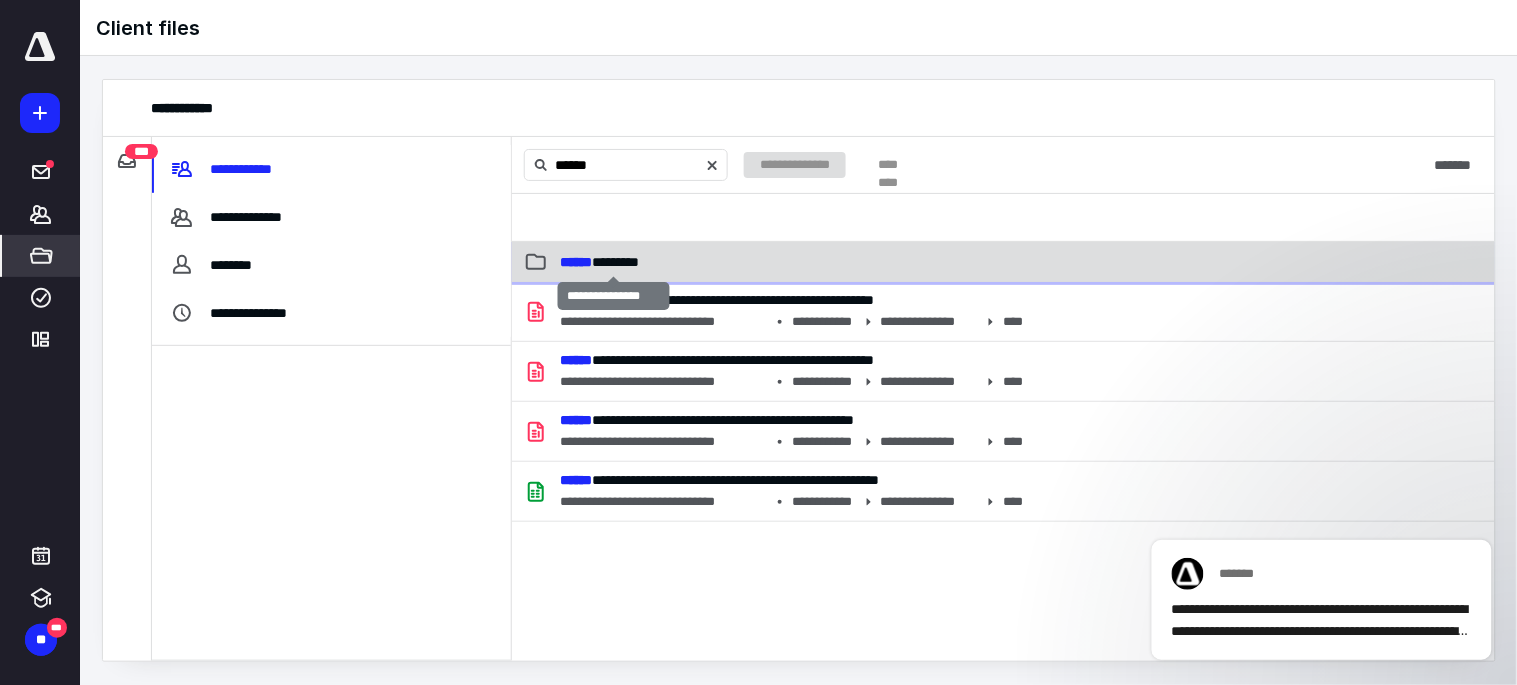 click on "****** ********" at bounding box center [599, 262] 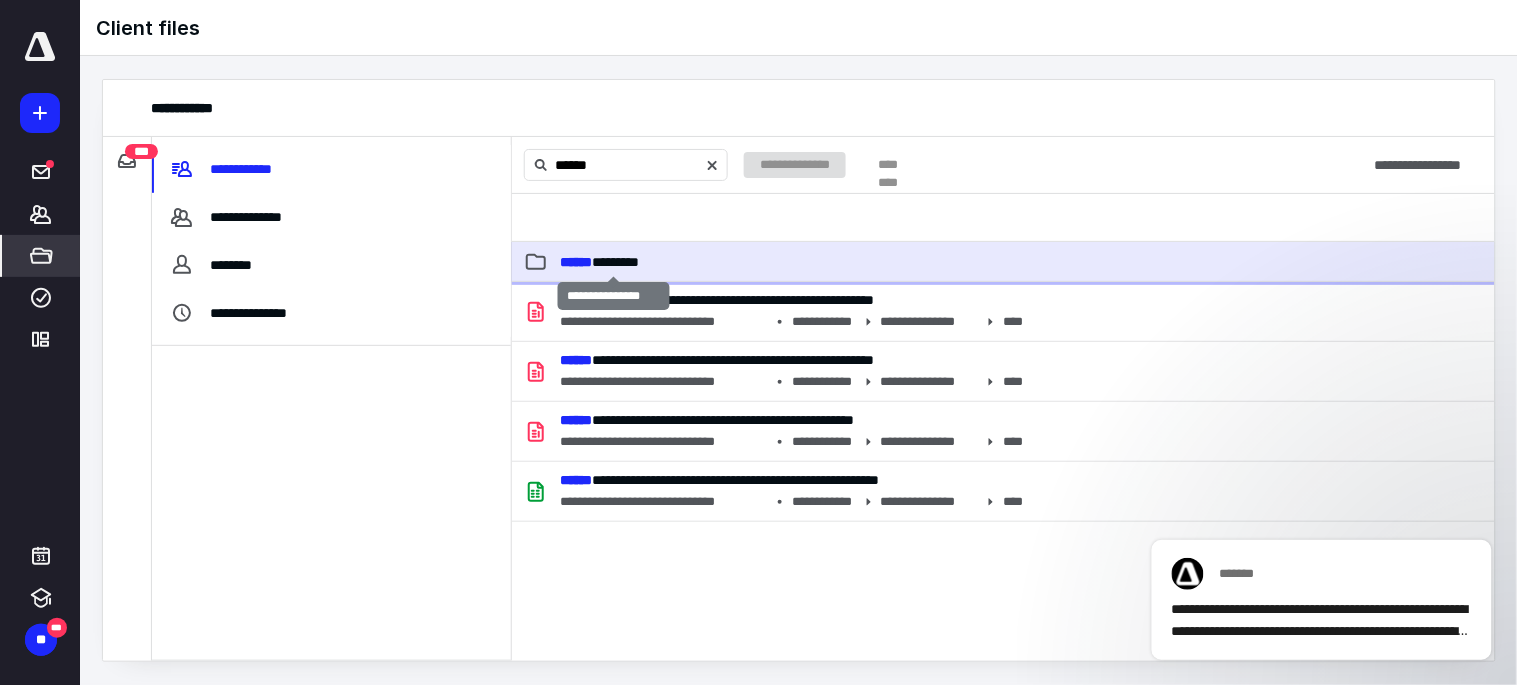 click on "****** ********" at bounding box center (599, 262) 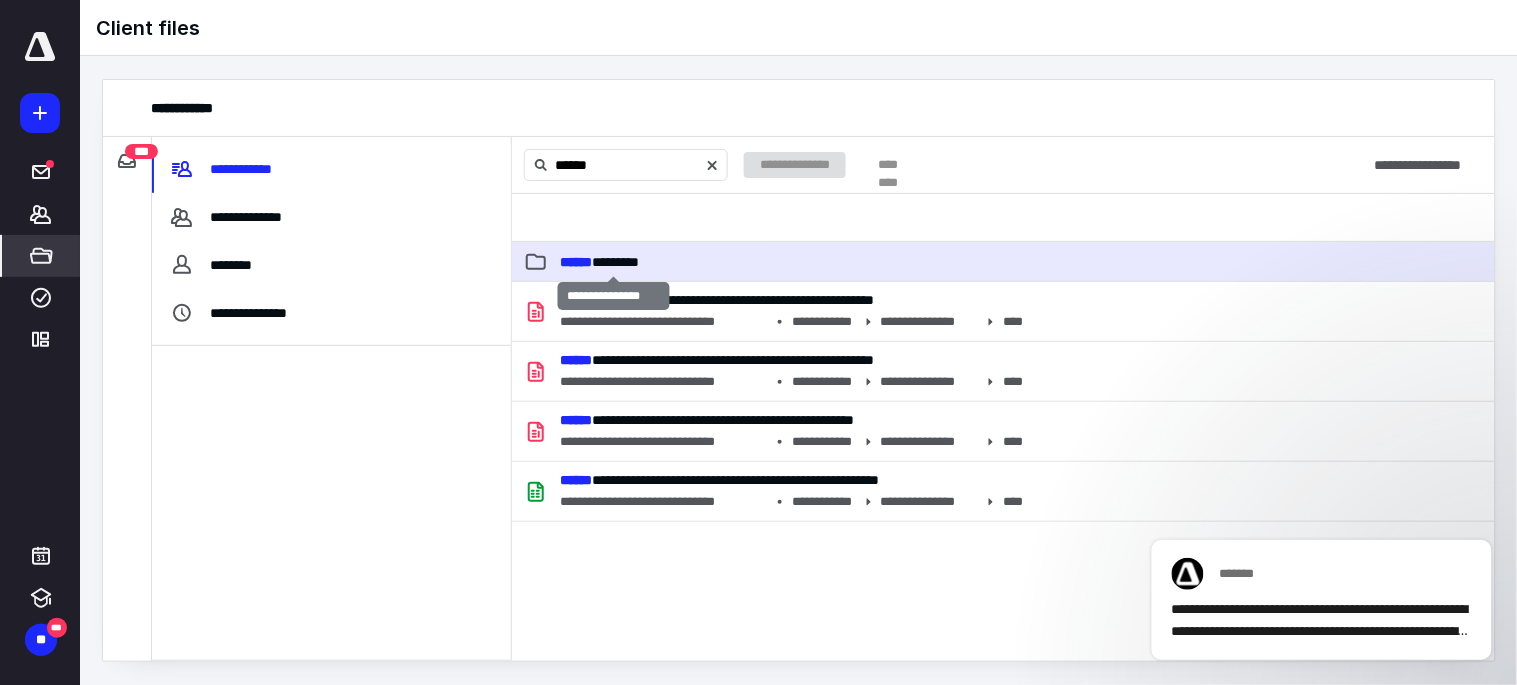type 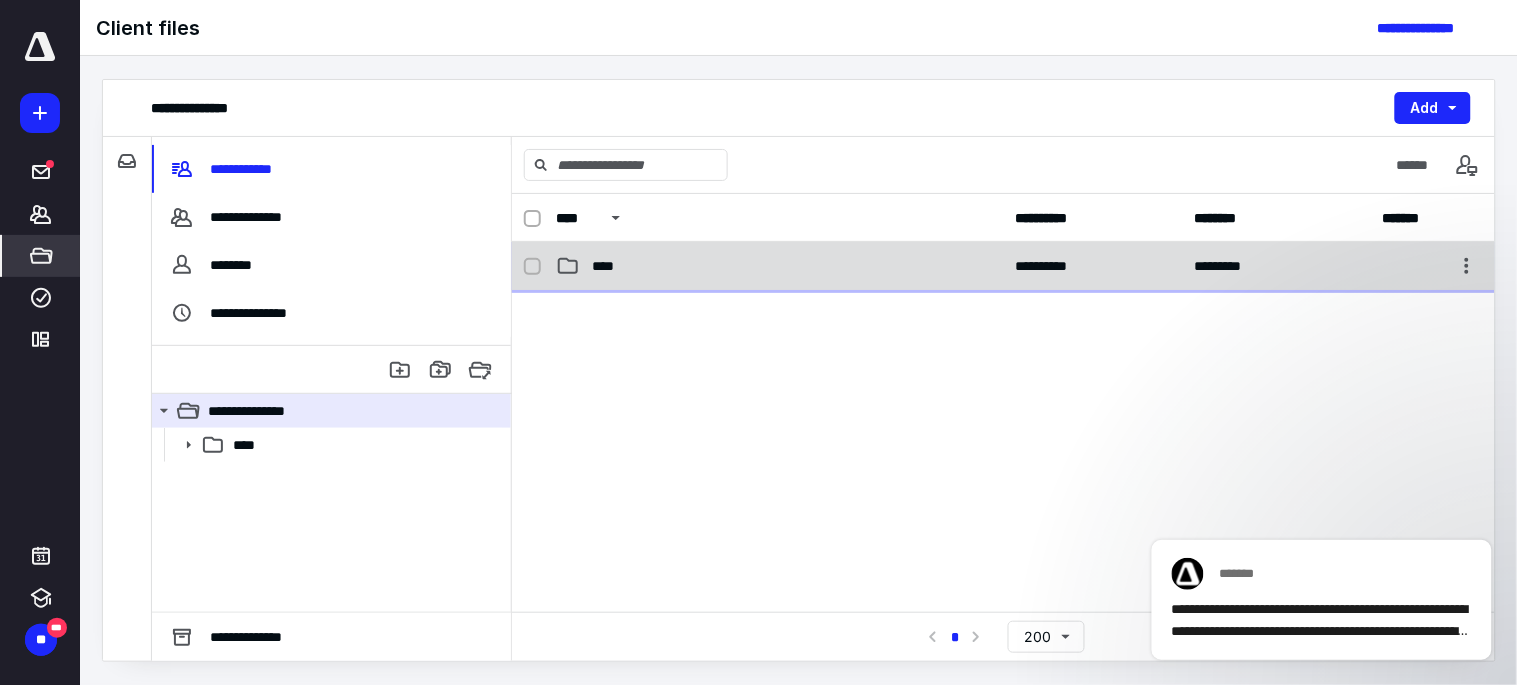 click 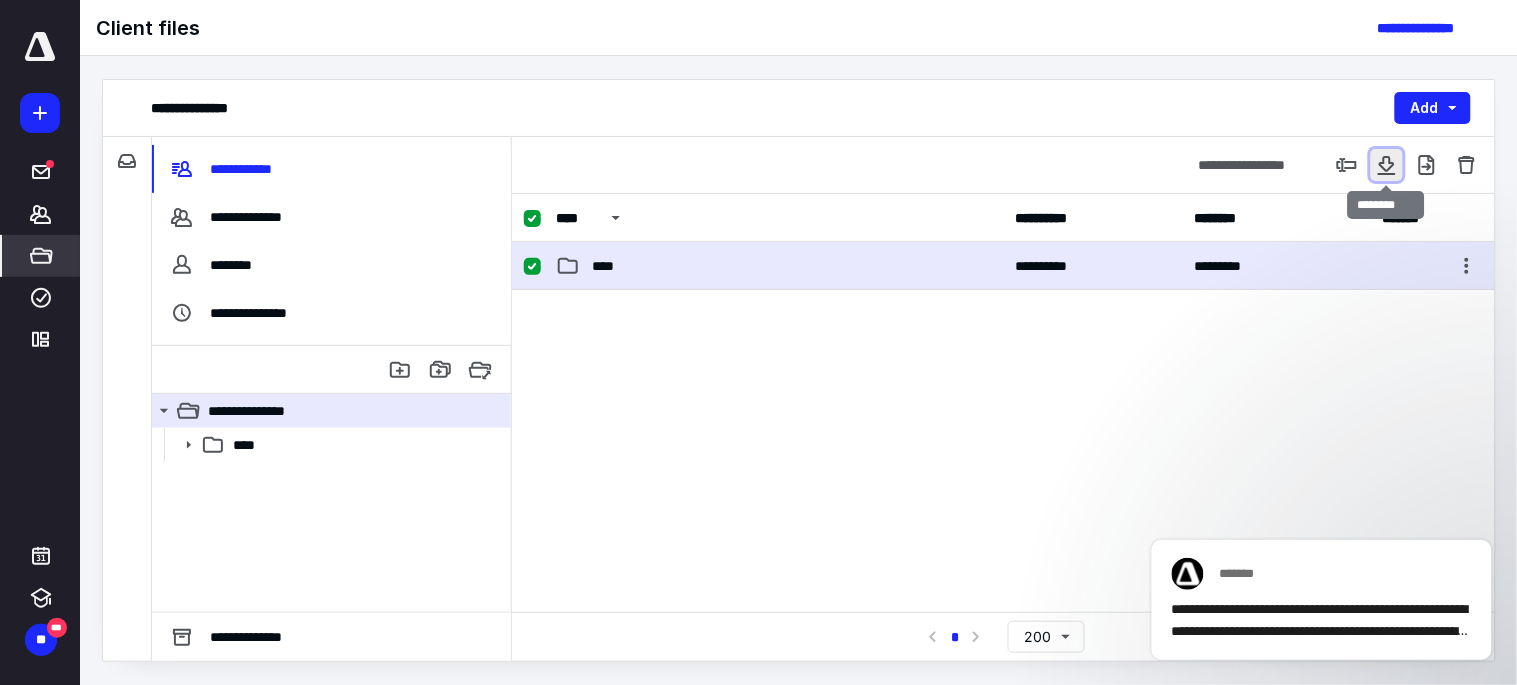 click at bounding box center (1387, 165) 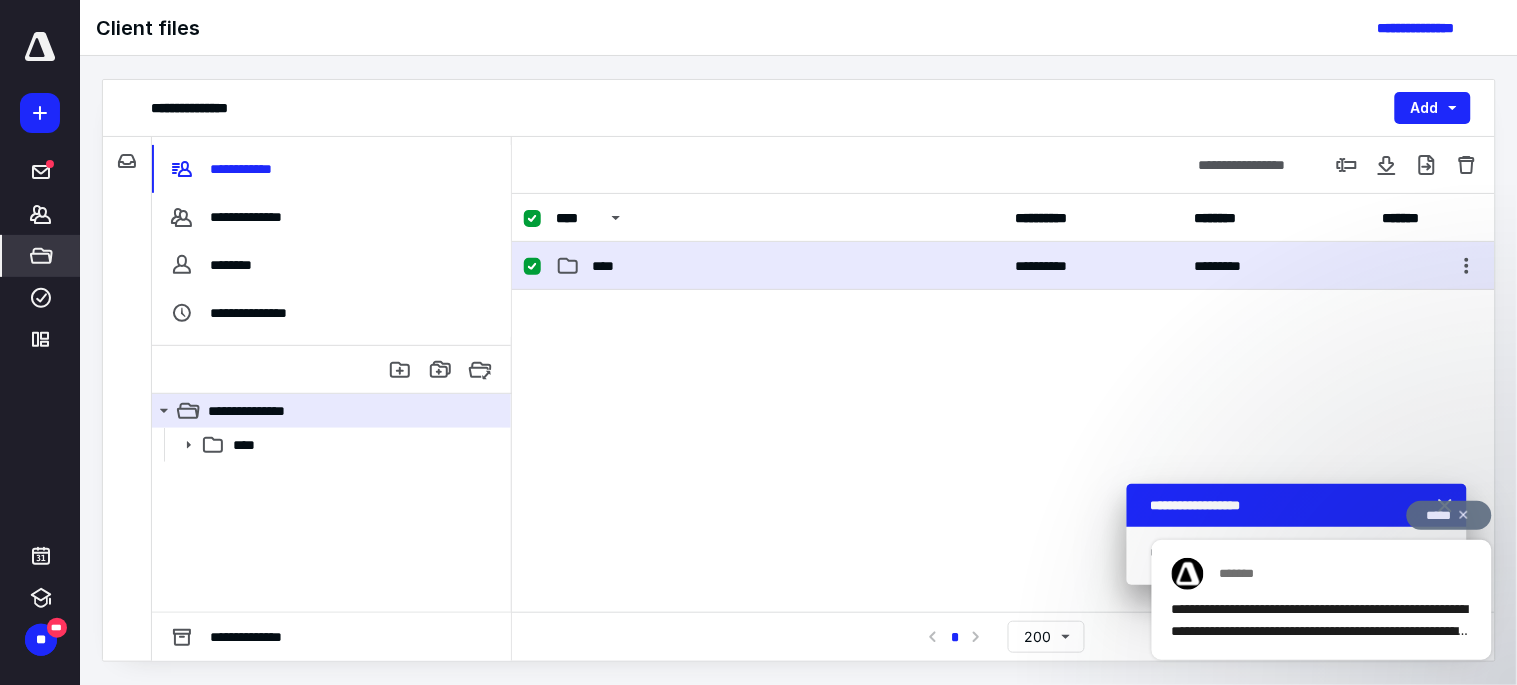 click on "*****" at bounding box center [1448, 514] 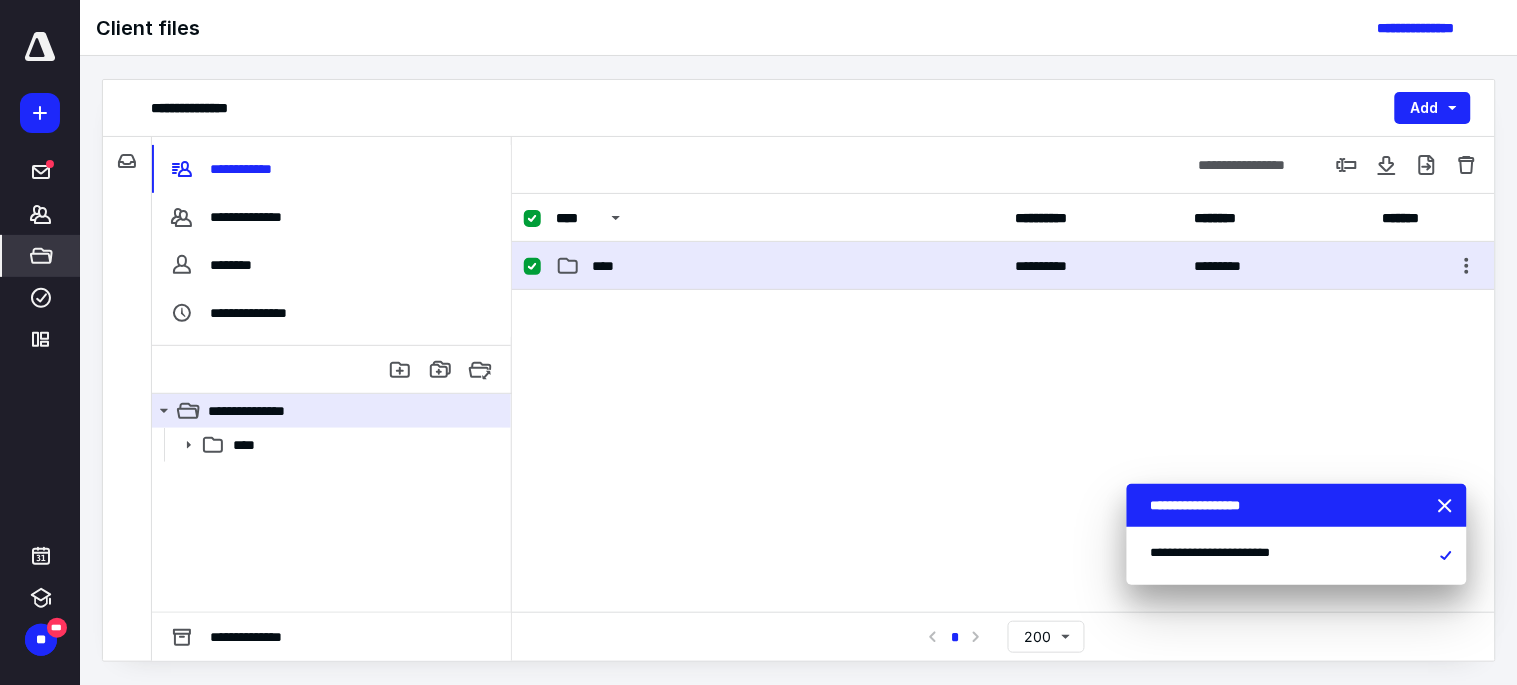 drag, startPoint x: 1448, startPoint y: 503, endPoint x: 1368, endPoint y: 516, distance: 81.04937 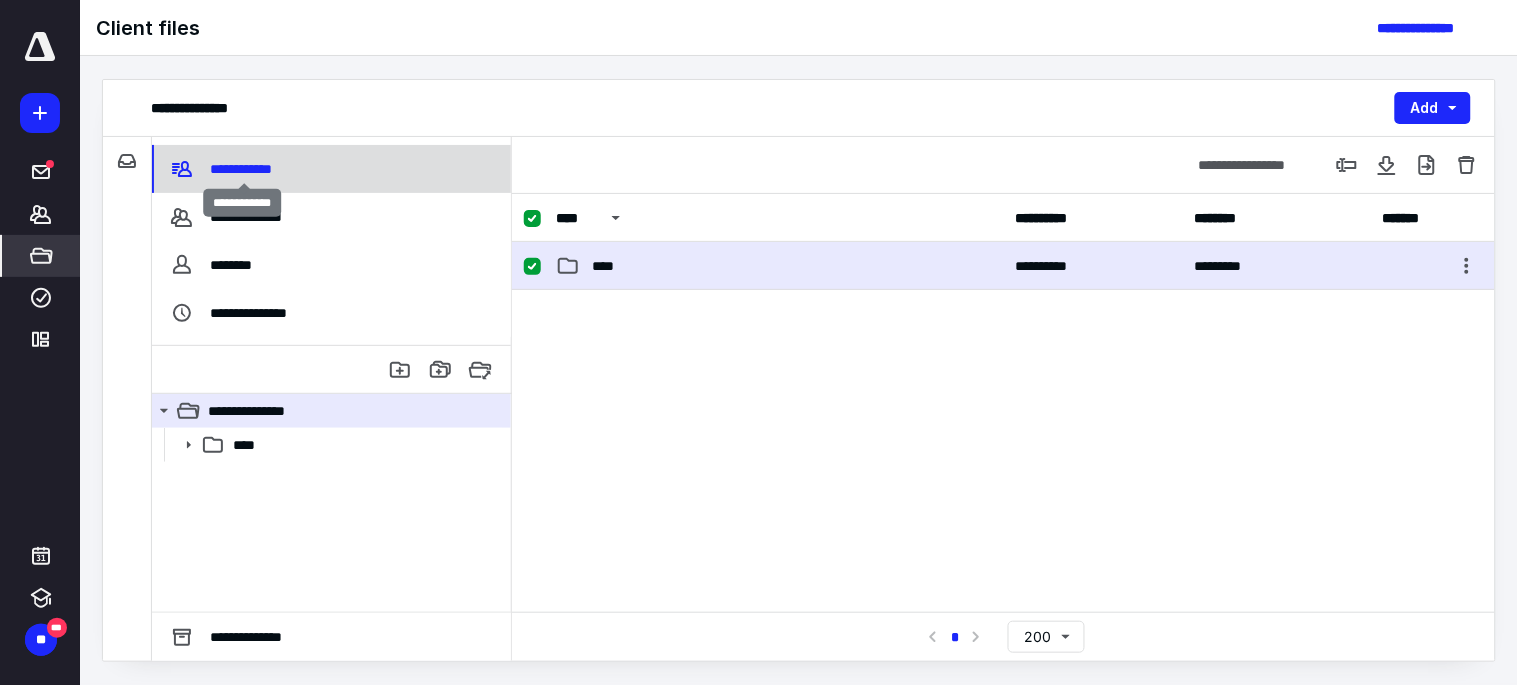 click on "**********" at bounding box center (244, 169) 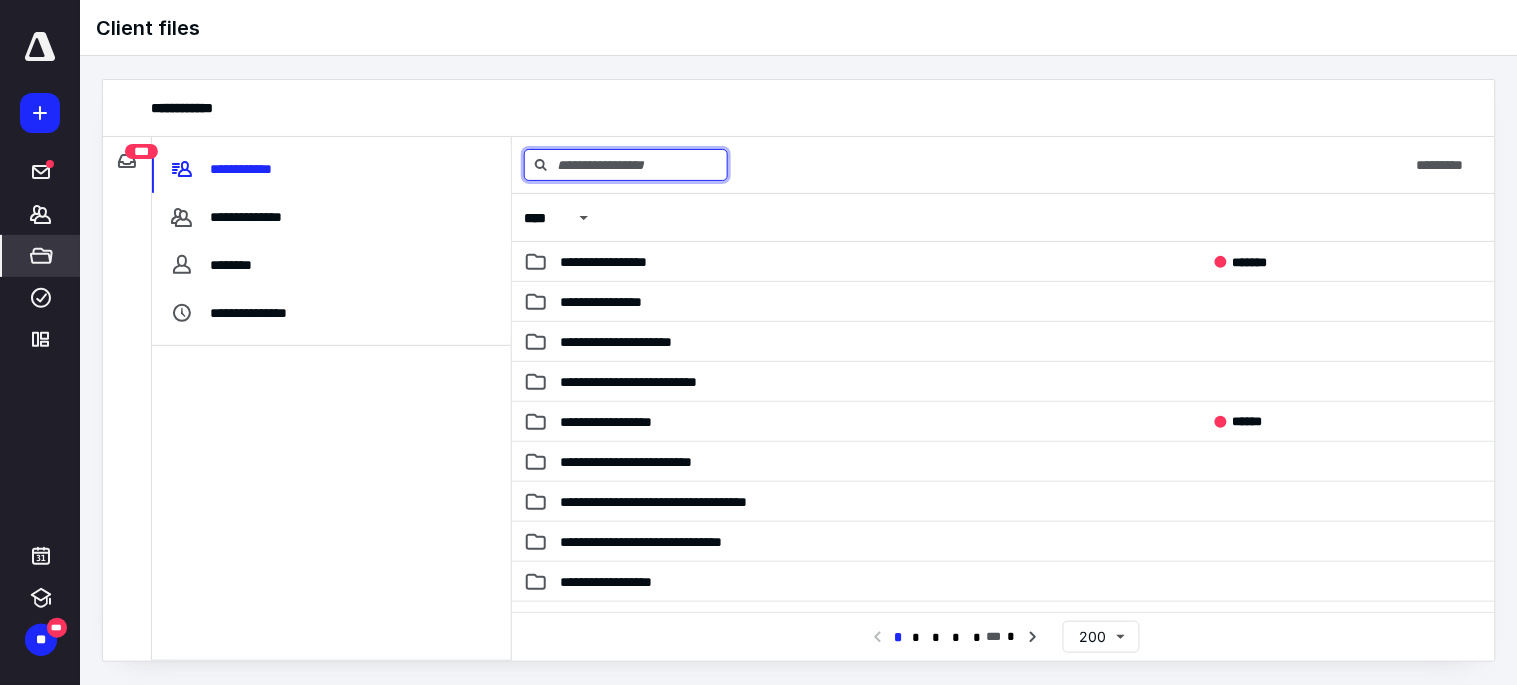 click at bounding box center [626, 165] 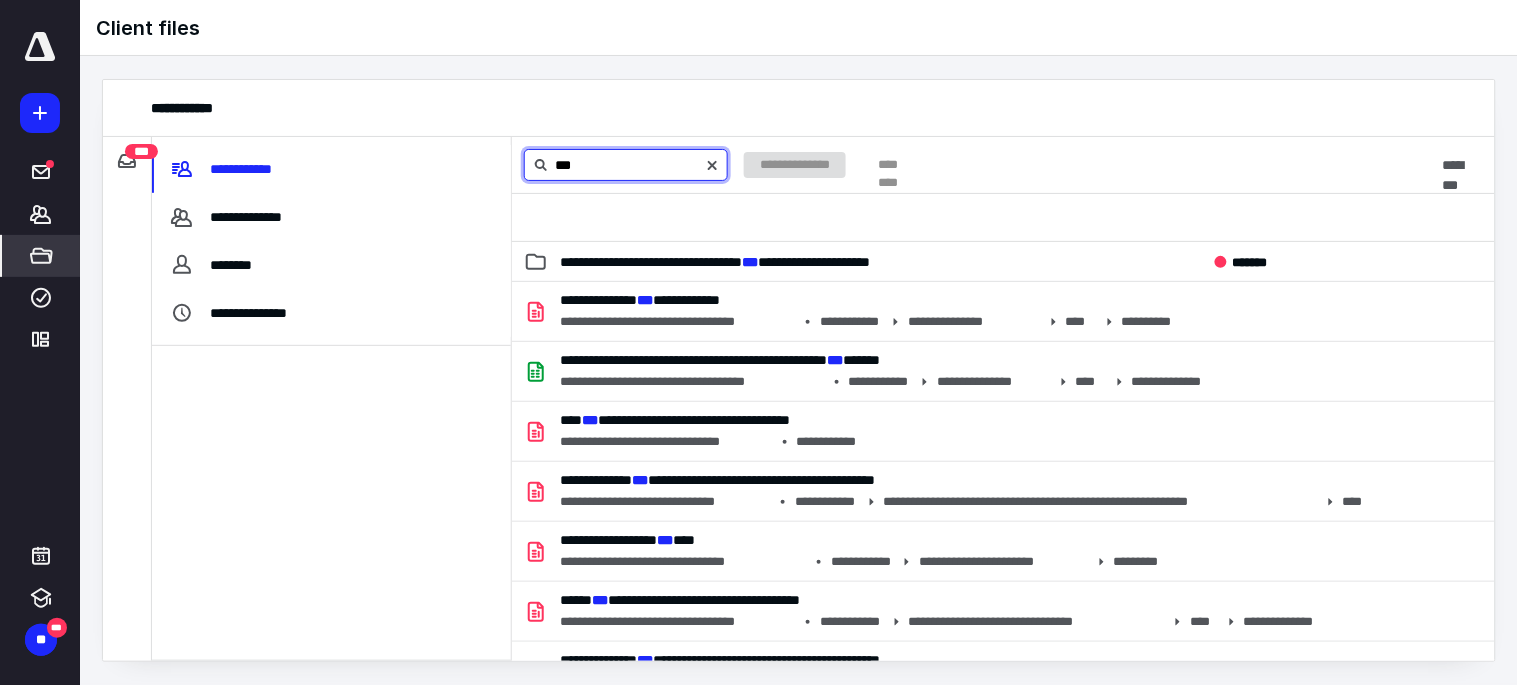 drag, startPoint x: 591, startPoint y: 158, endPoint x: 544, endPoint y: 158, distance: 47 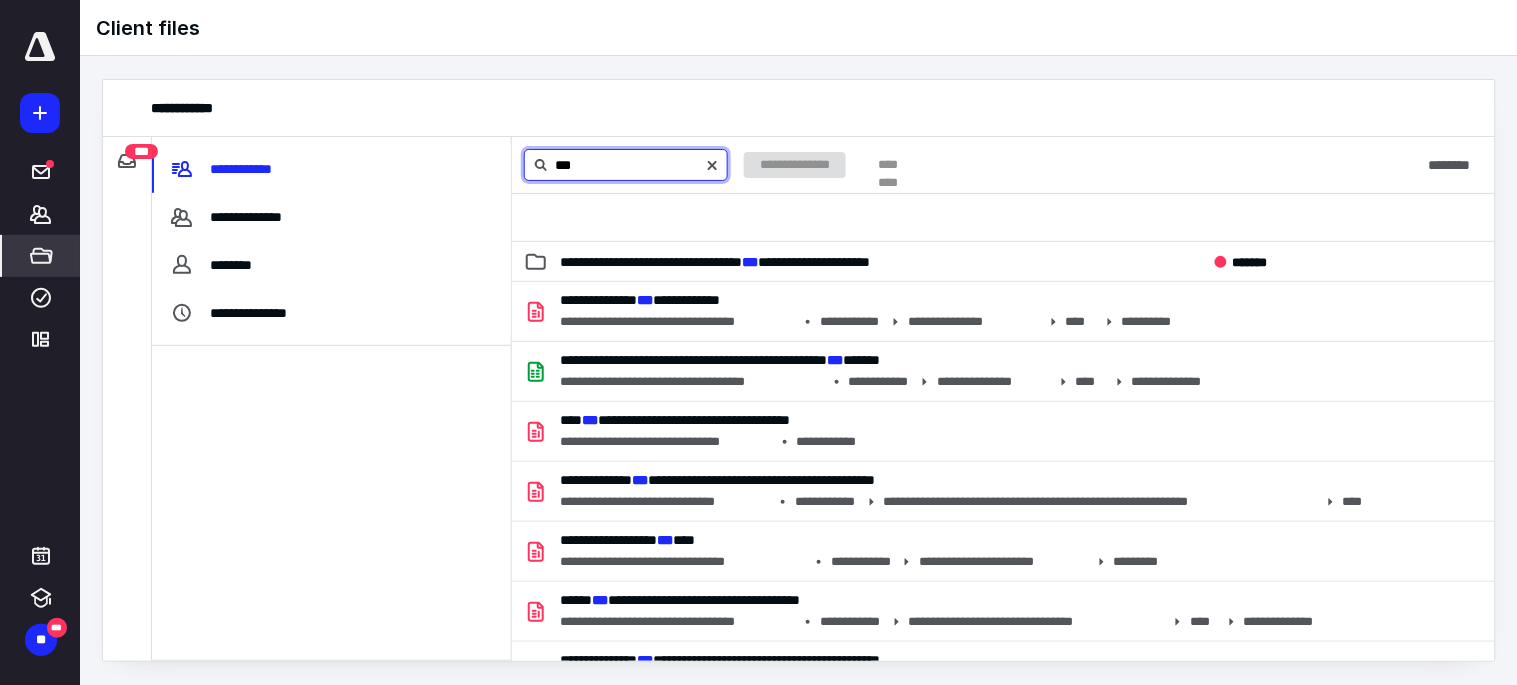 paste on "***" 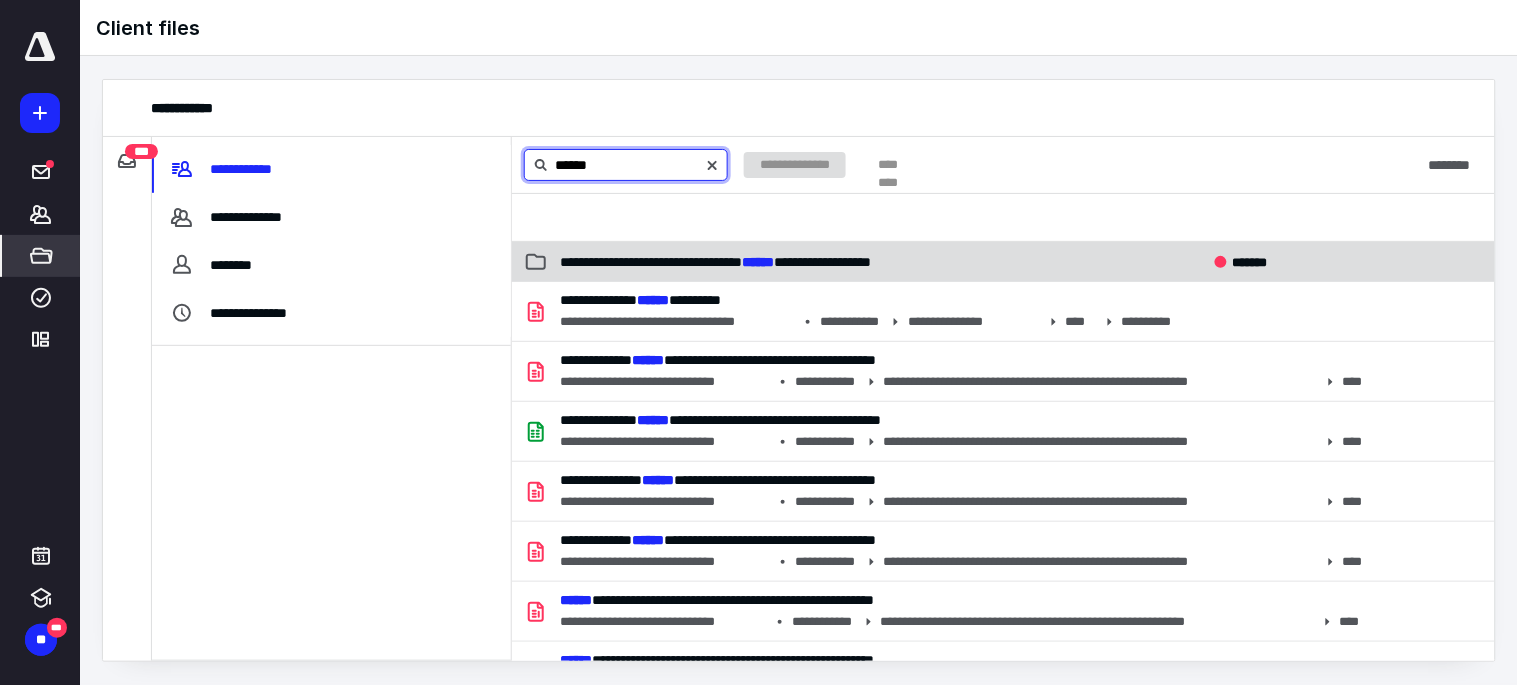 type on "******" 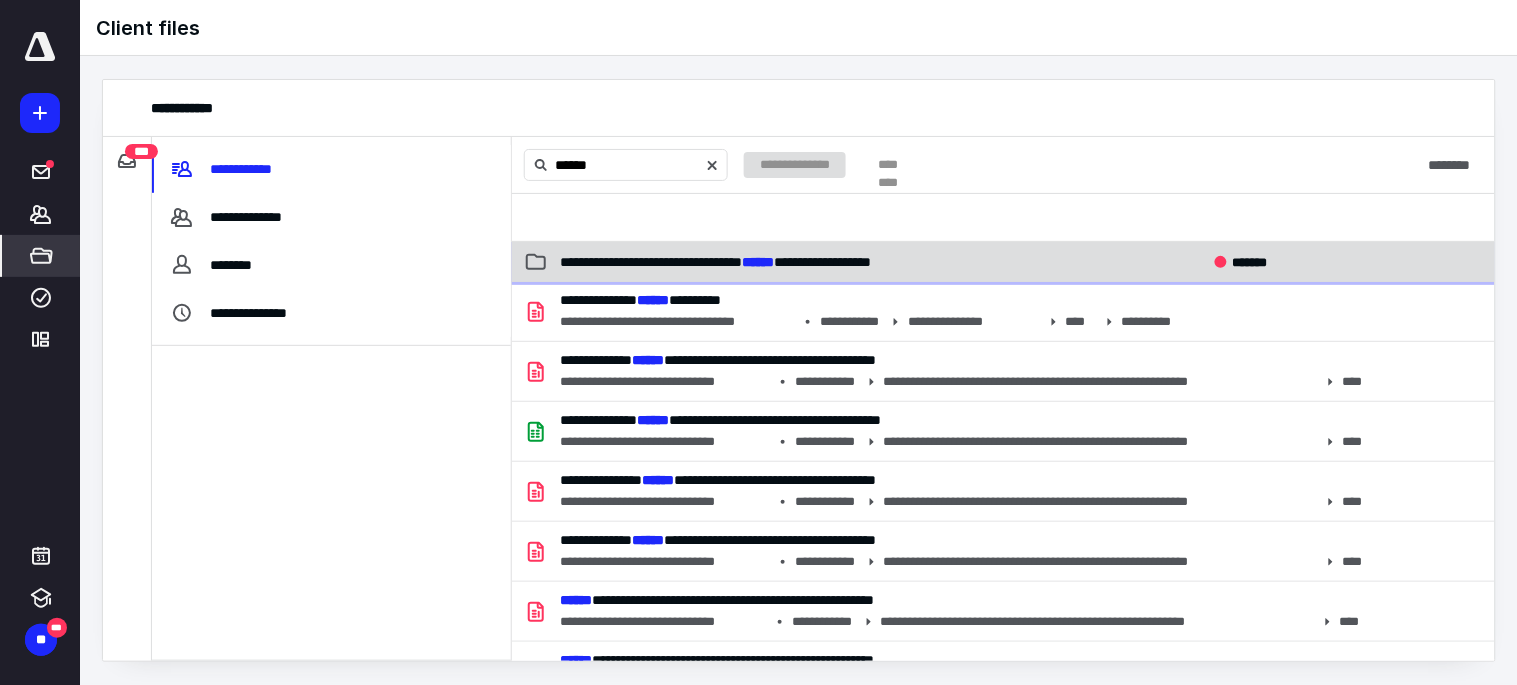 click on "**********" at bounding box center [715, 262] 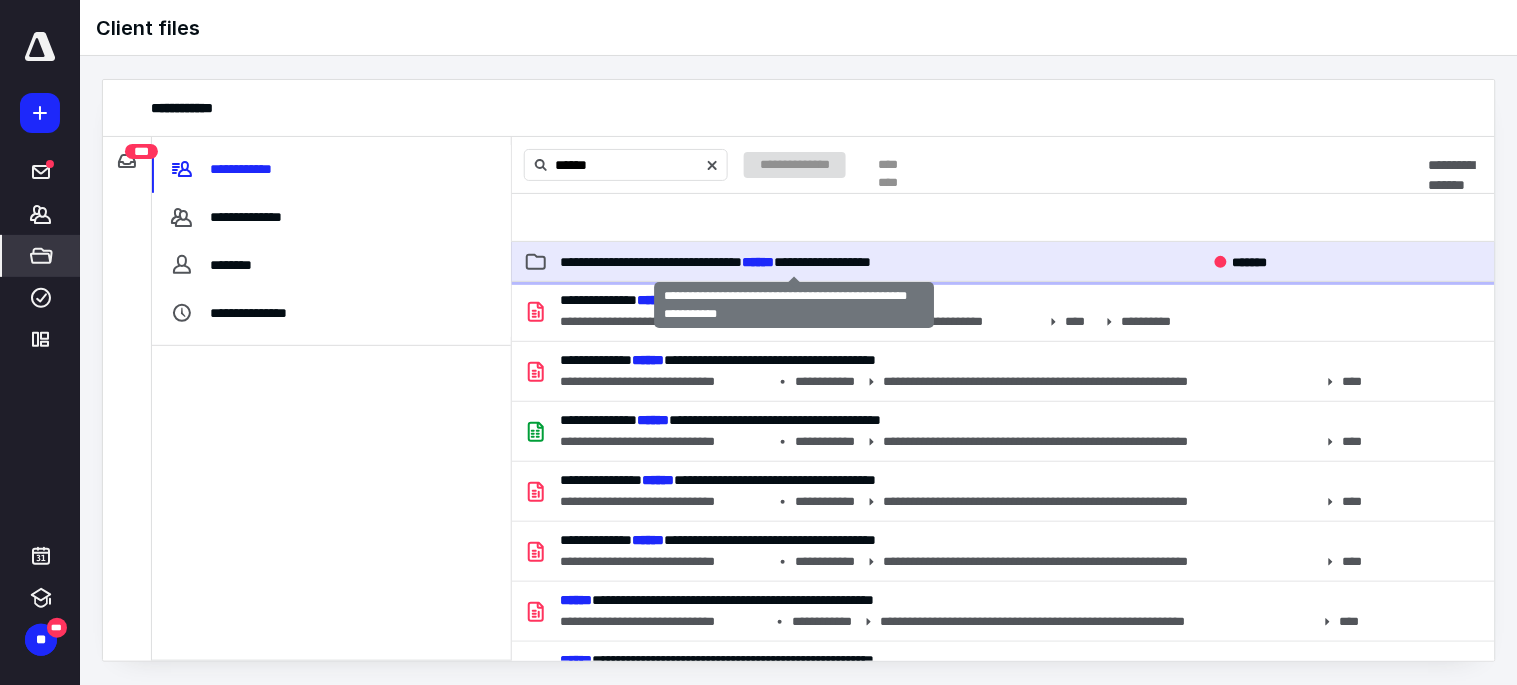 click on "**********" at bounding box center (715, 262) 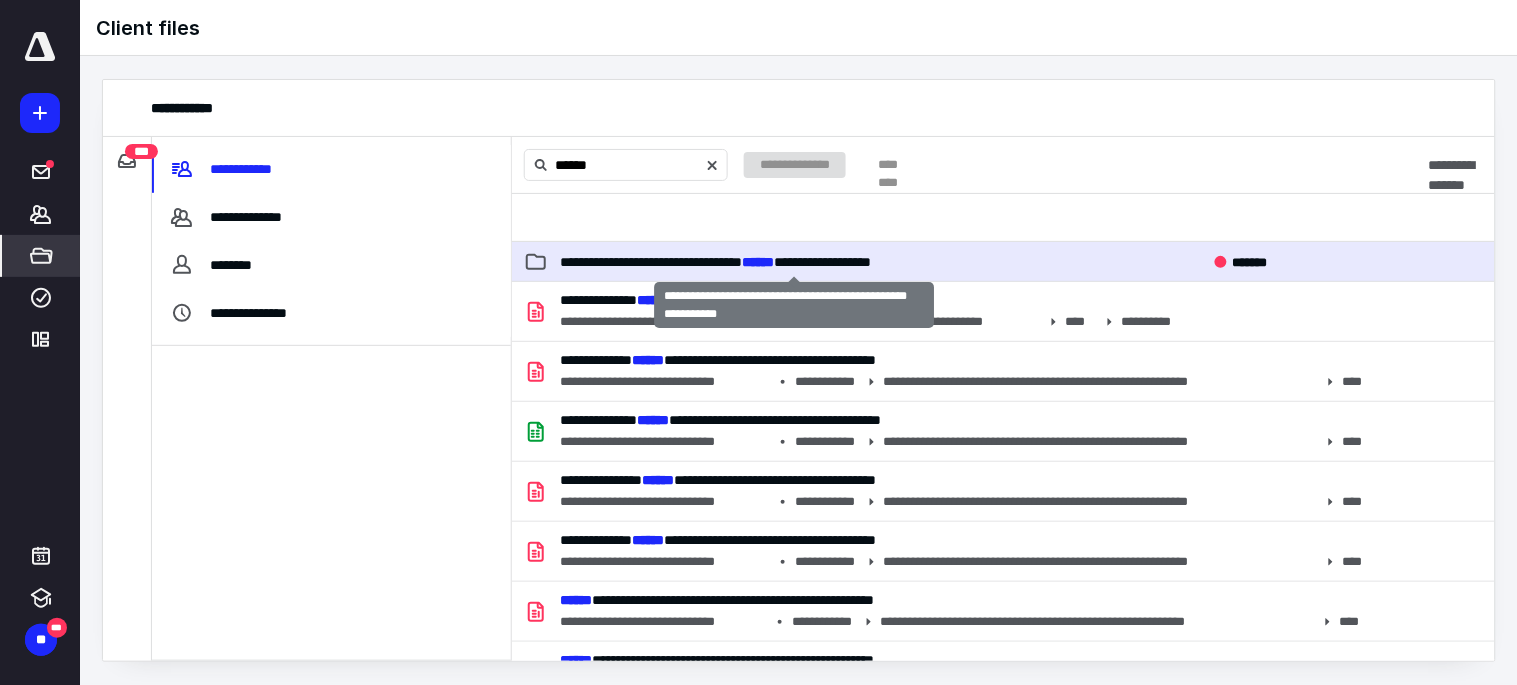 type 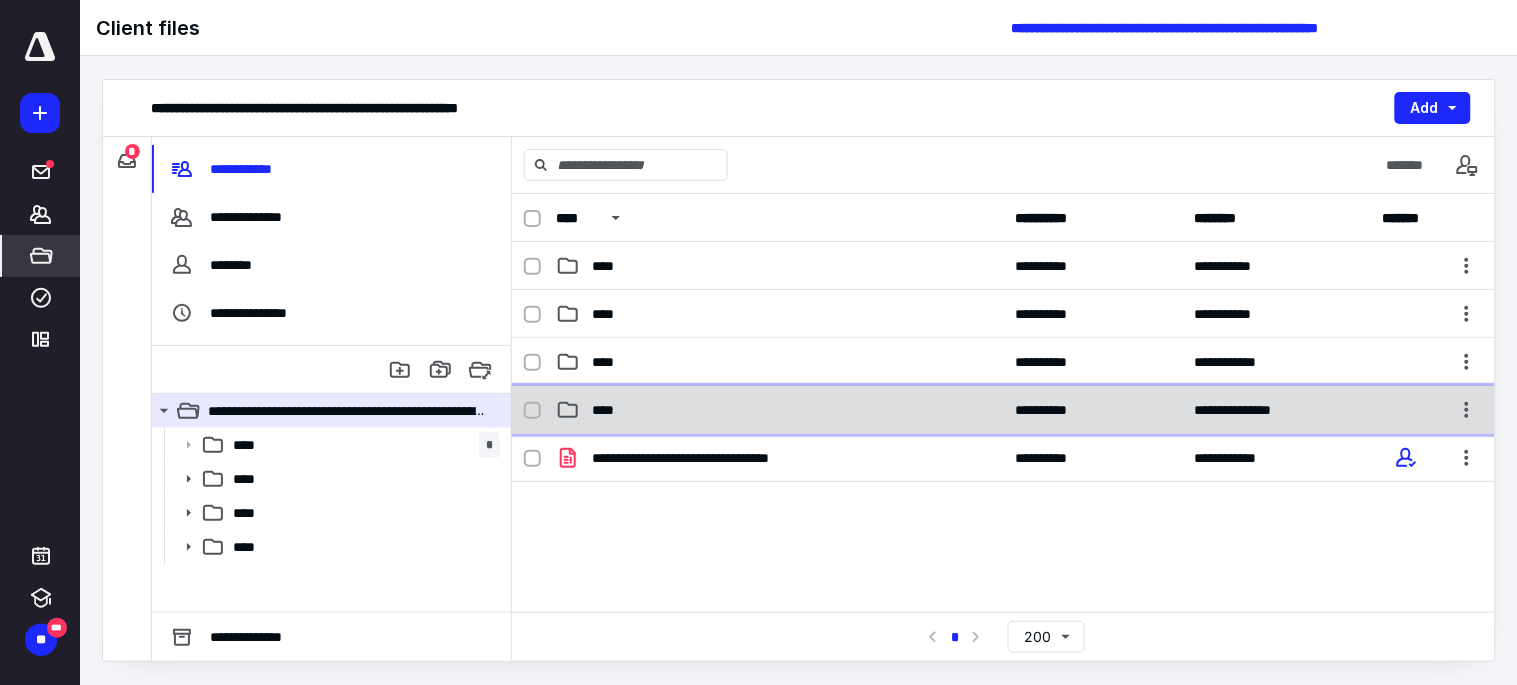 click 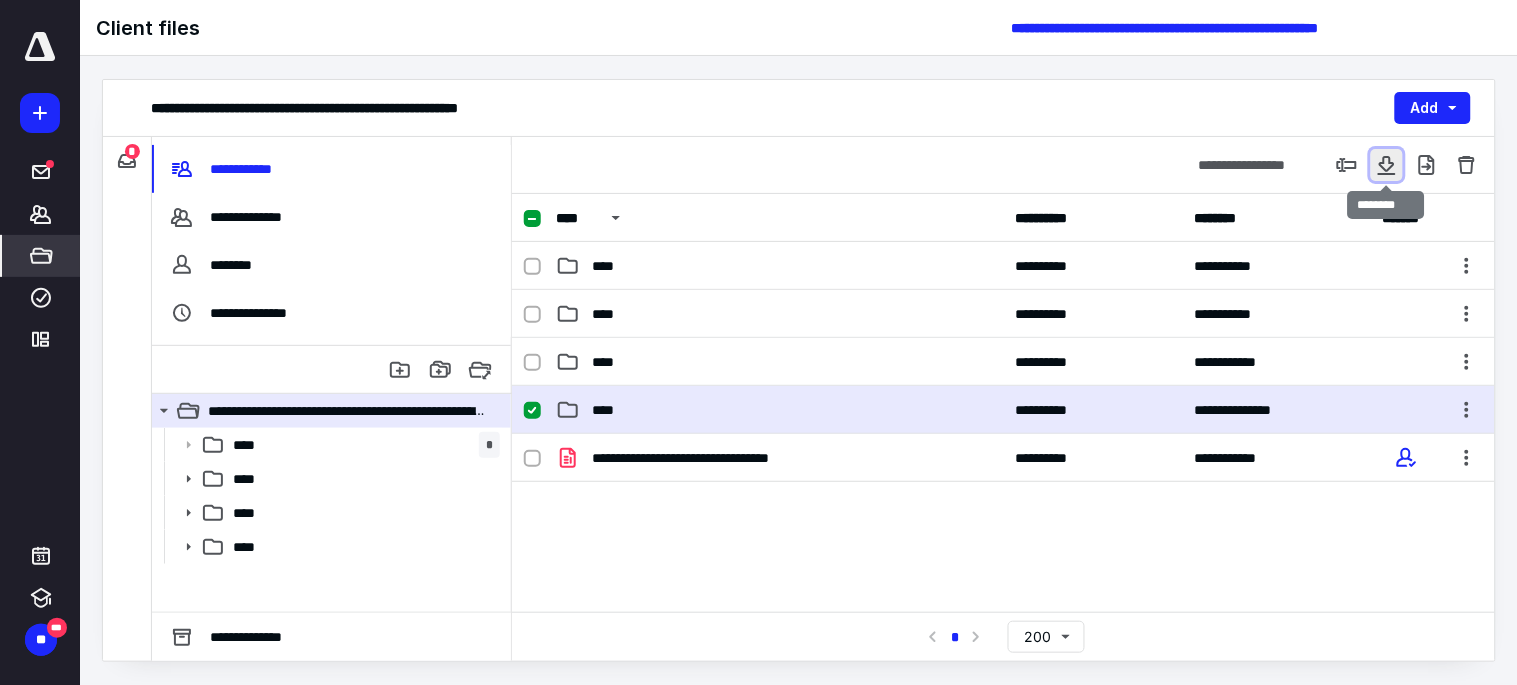 click at bounding box center (1387, 165) 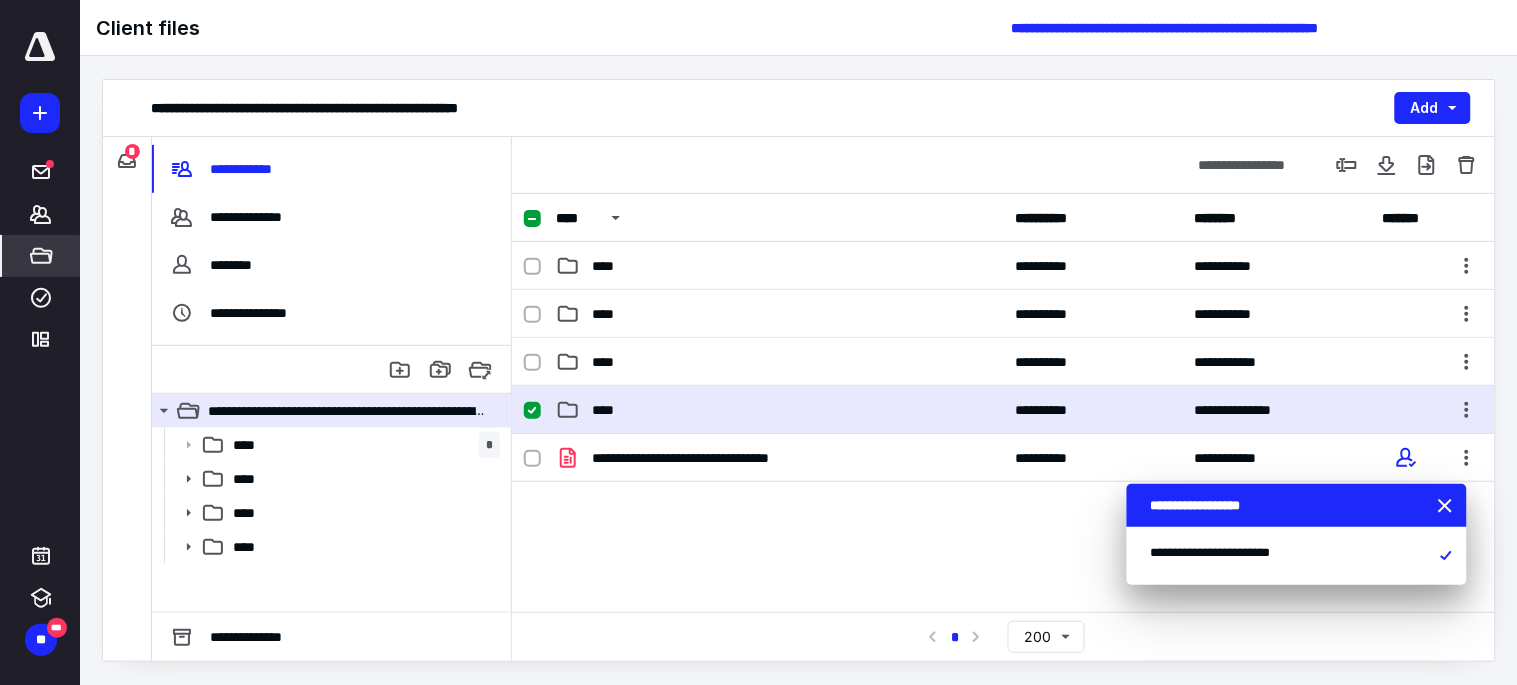 click 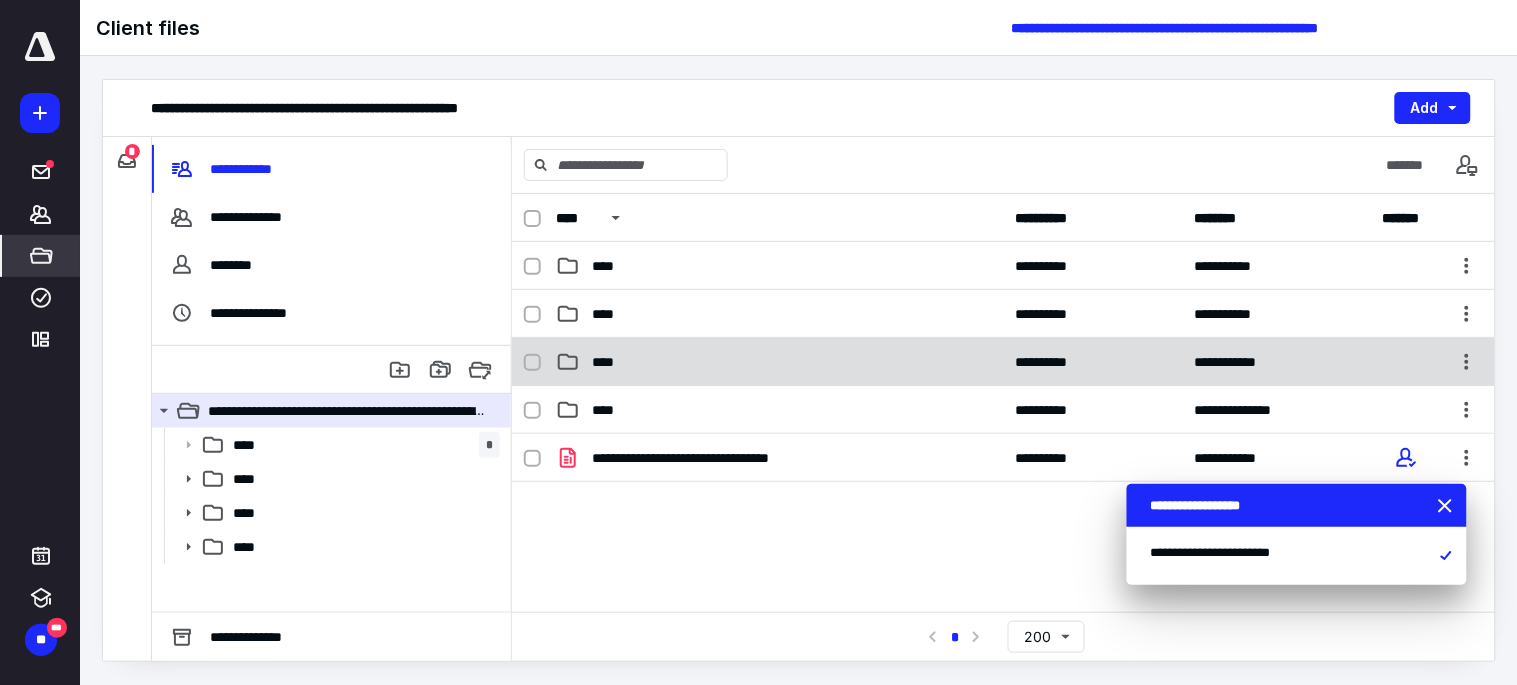 click 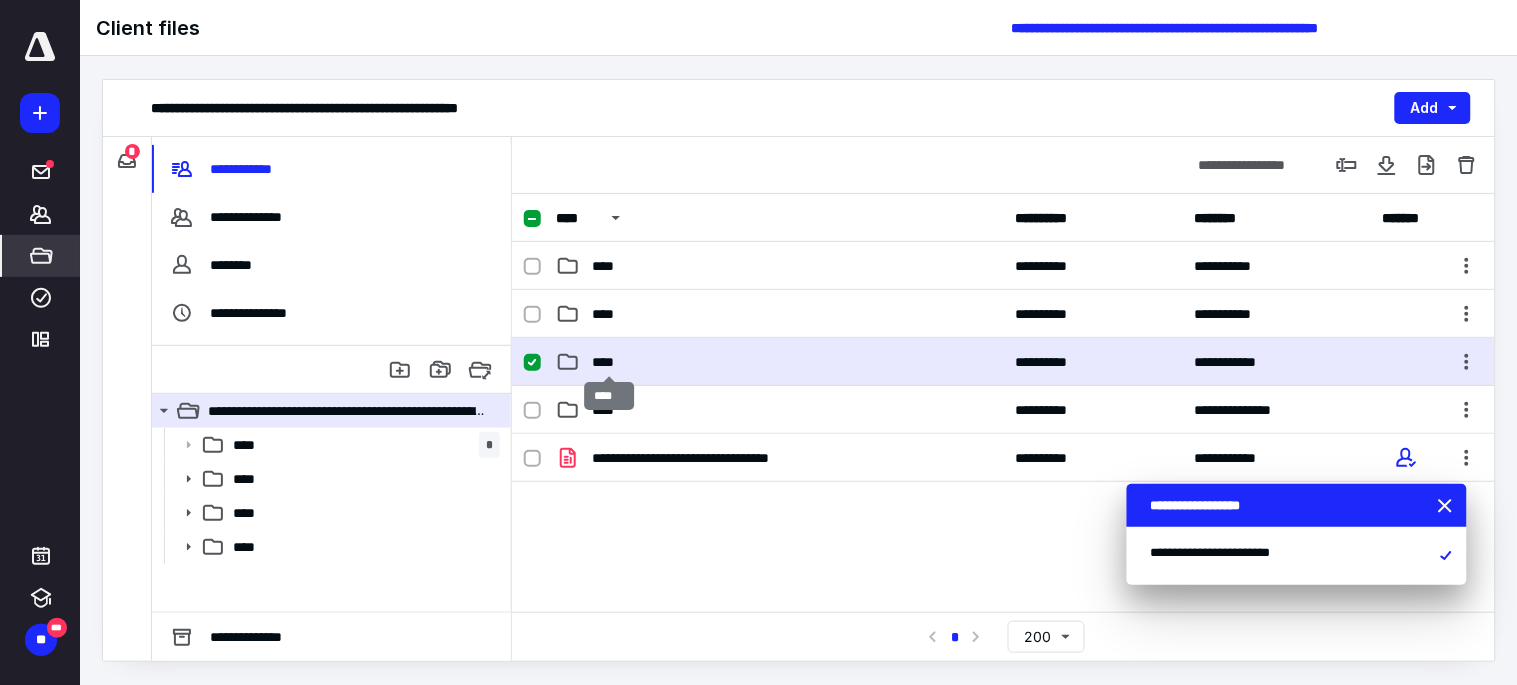click on "****" at bounding box center (609, 362) 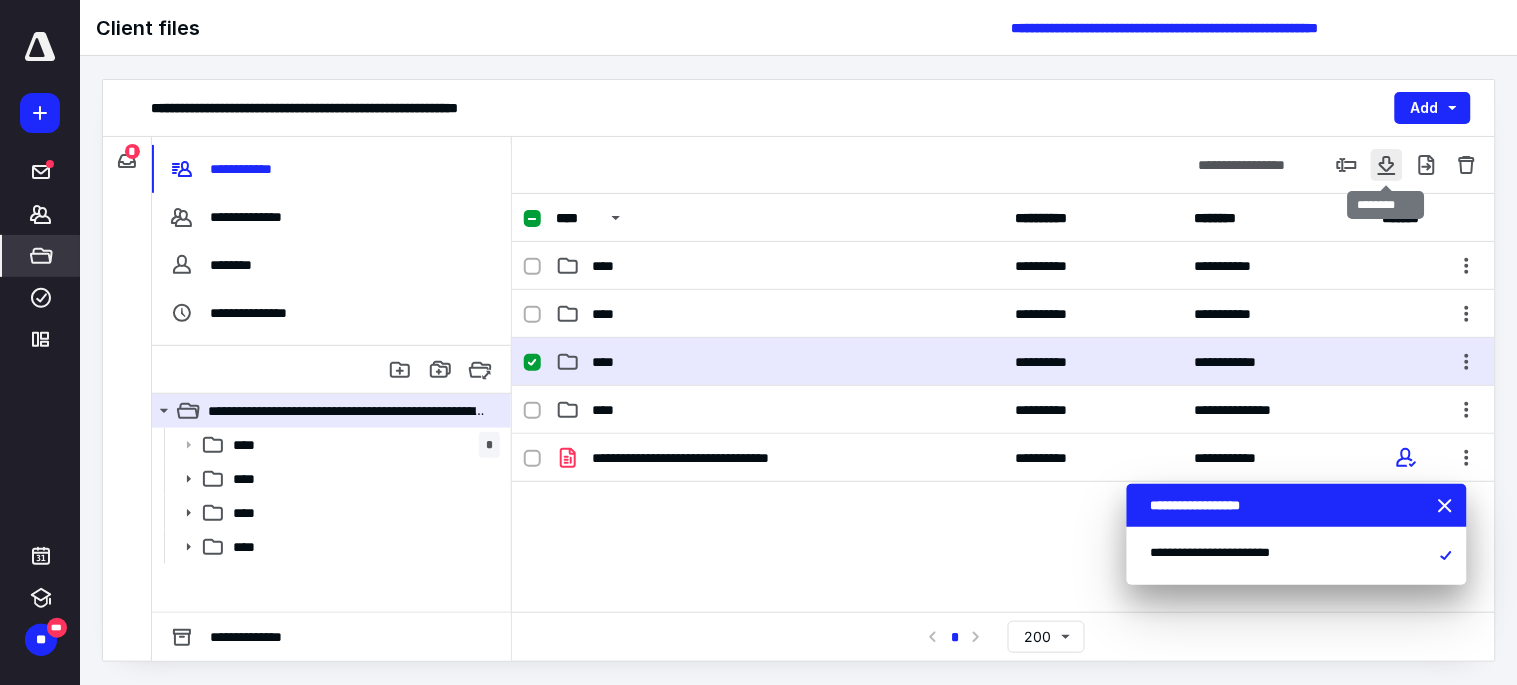 click at bounding box center (1387, 165) 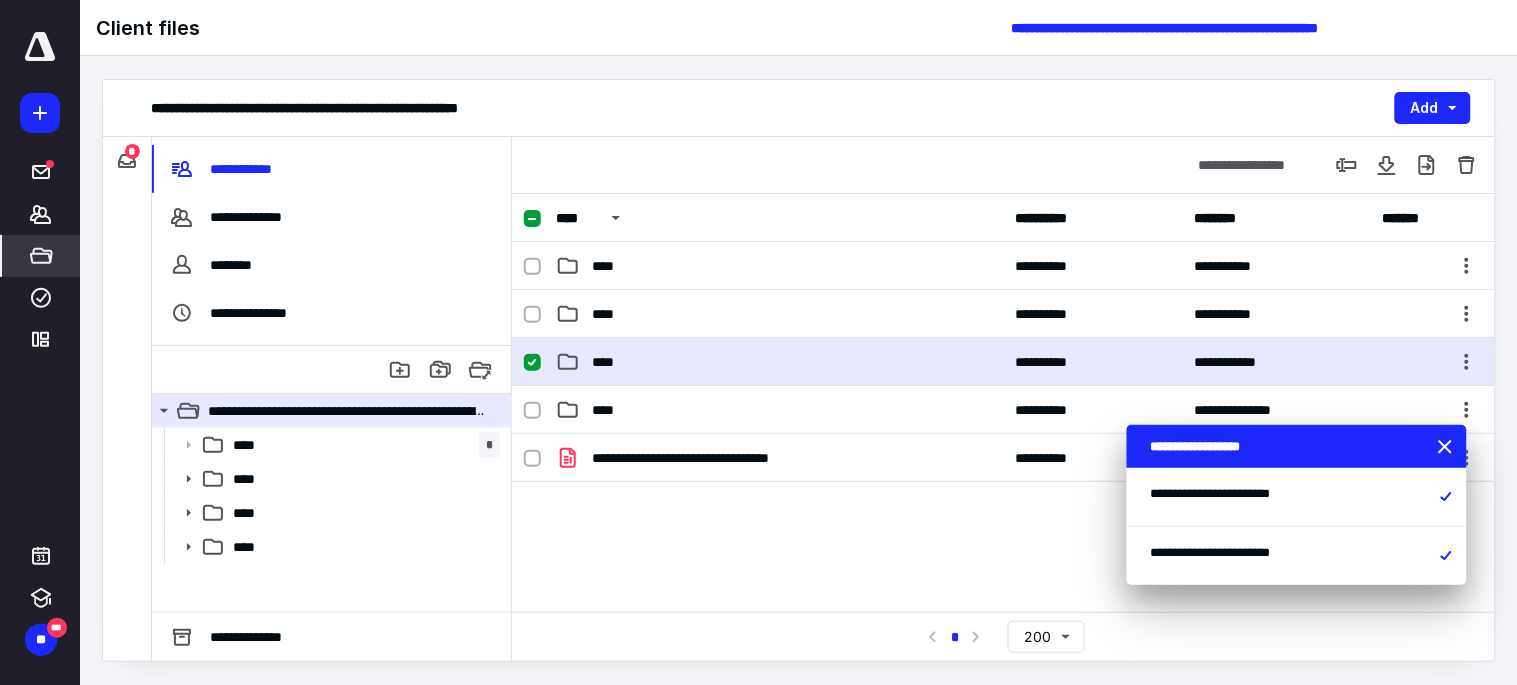 drag, startPoint x: 534, startPoint y: 363, endPoint x: 534, endPoint y: 348, distance: 15 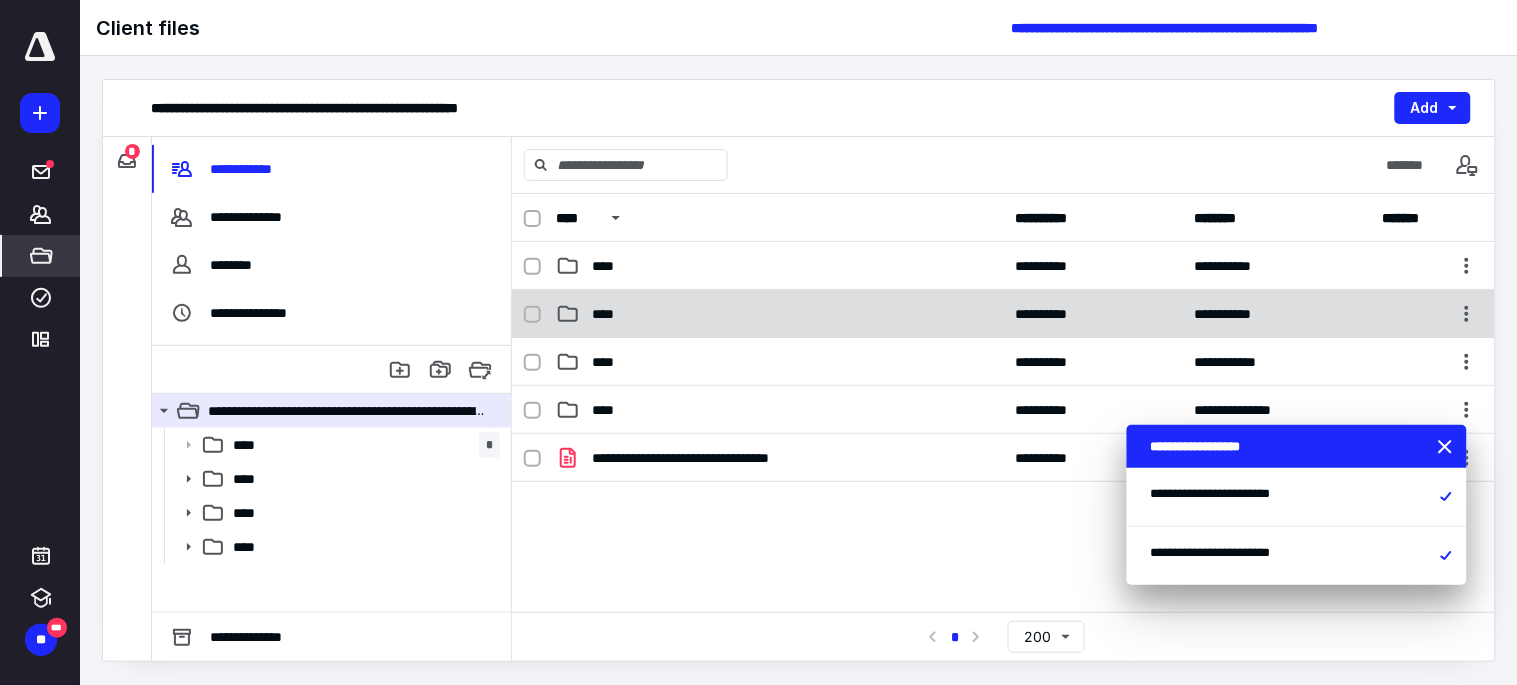 click 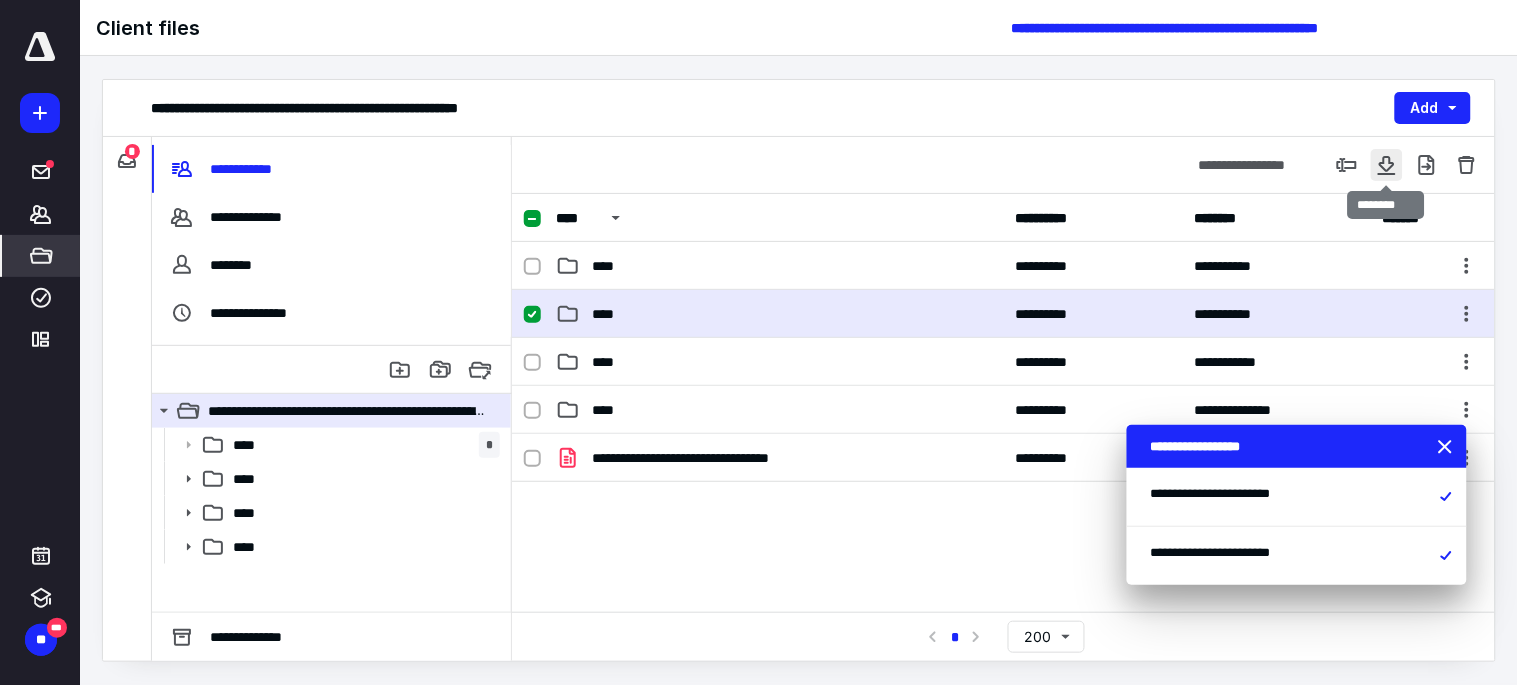click at bounding box center (1387, 165) 